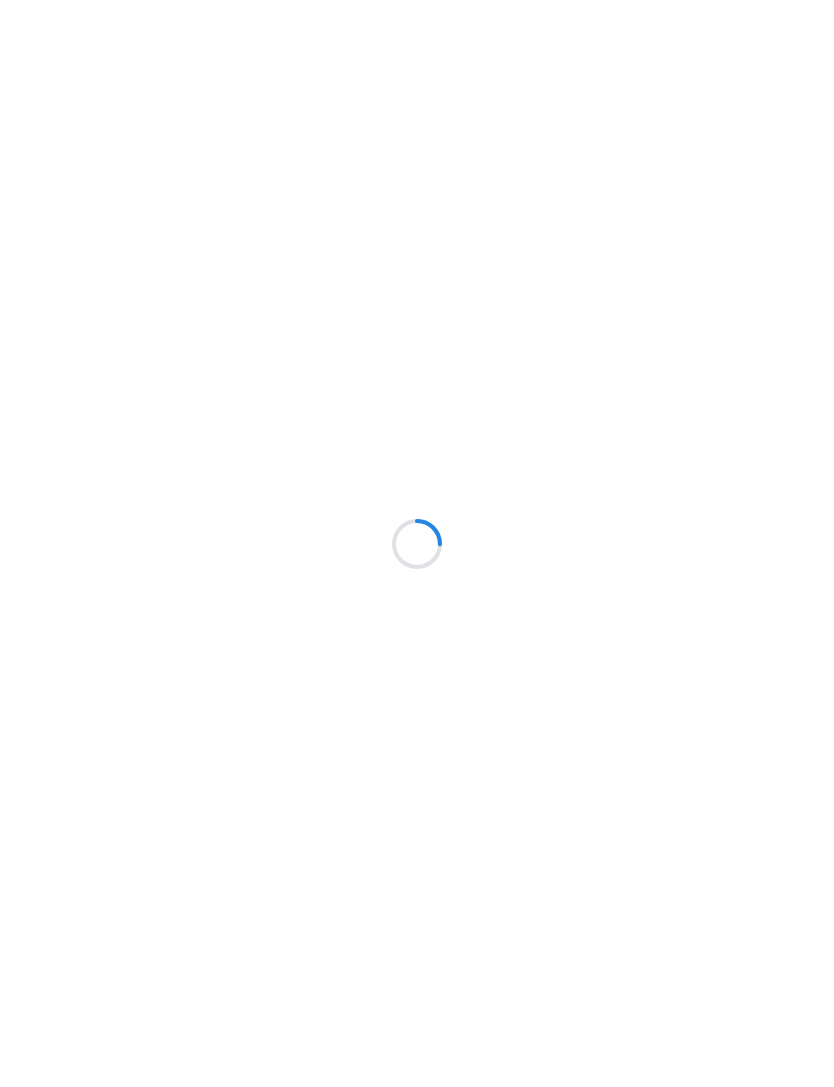 scroll, scrollTop: 0, scrollLeft: 0, axis: both 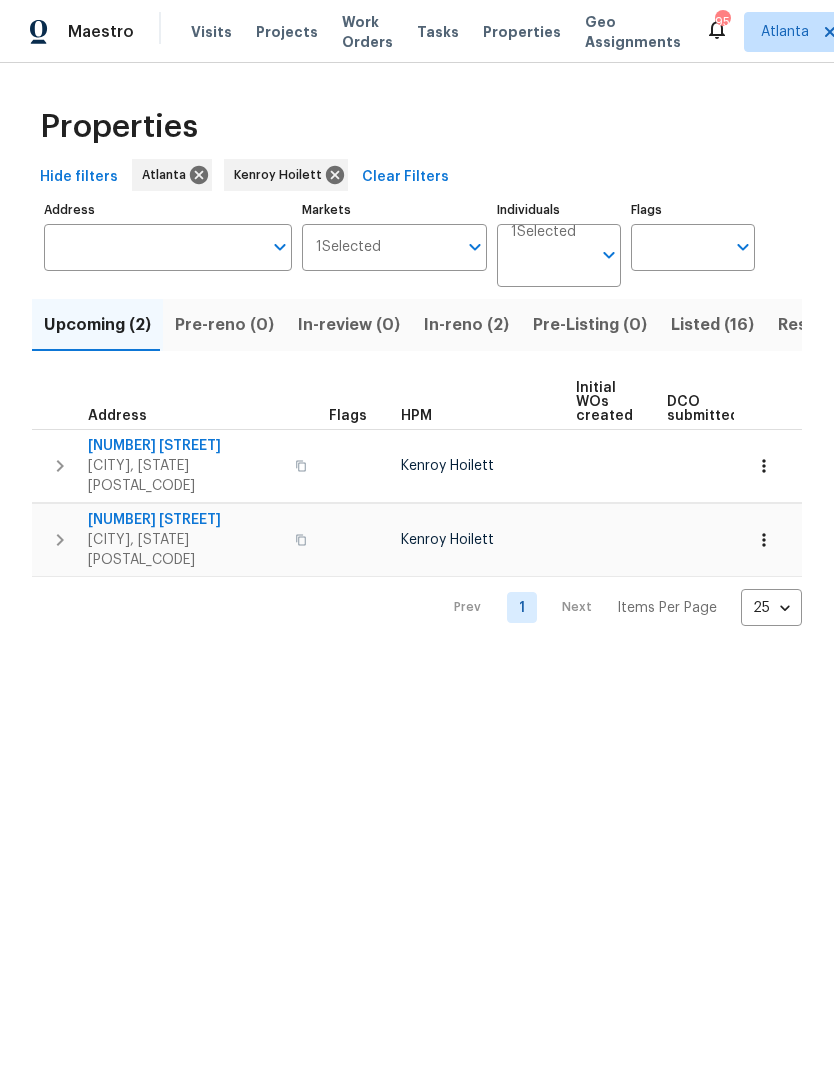 click on "In-reno (2)" at bounding box center (466, 325) 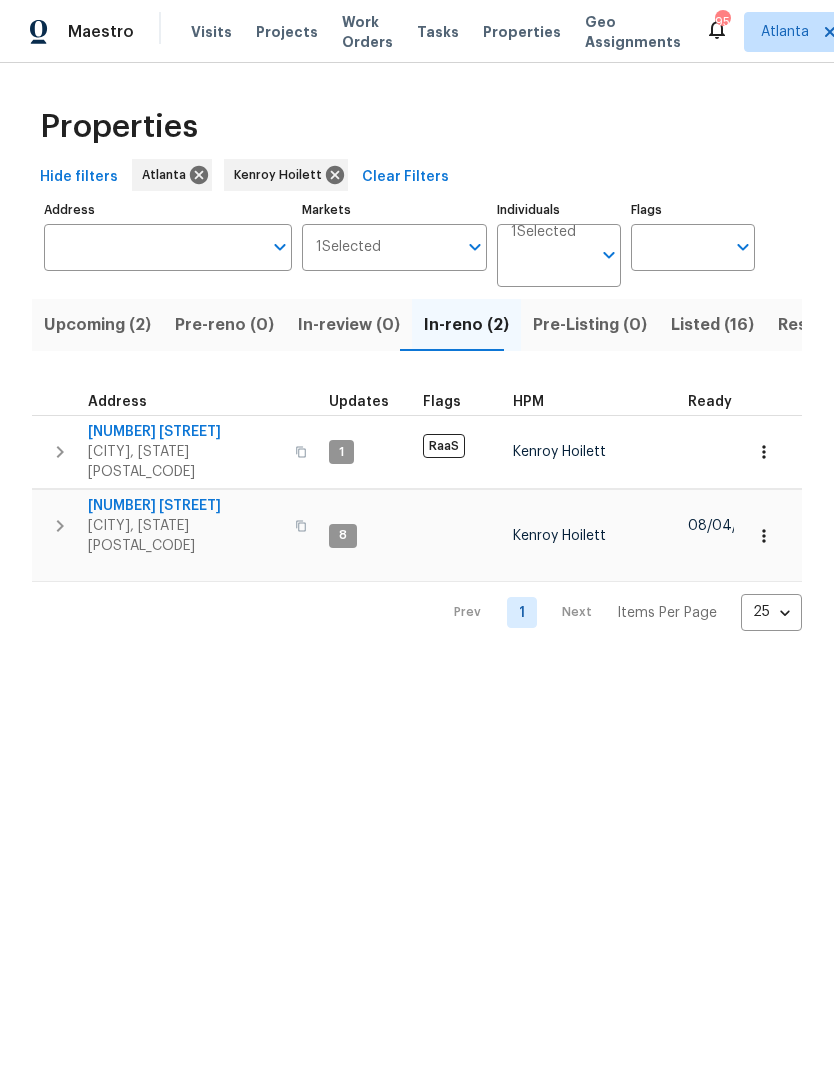 click on "692 Suholden Cir" at bounding box center [185, 506] 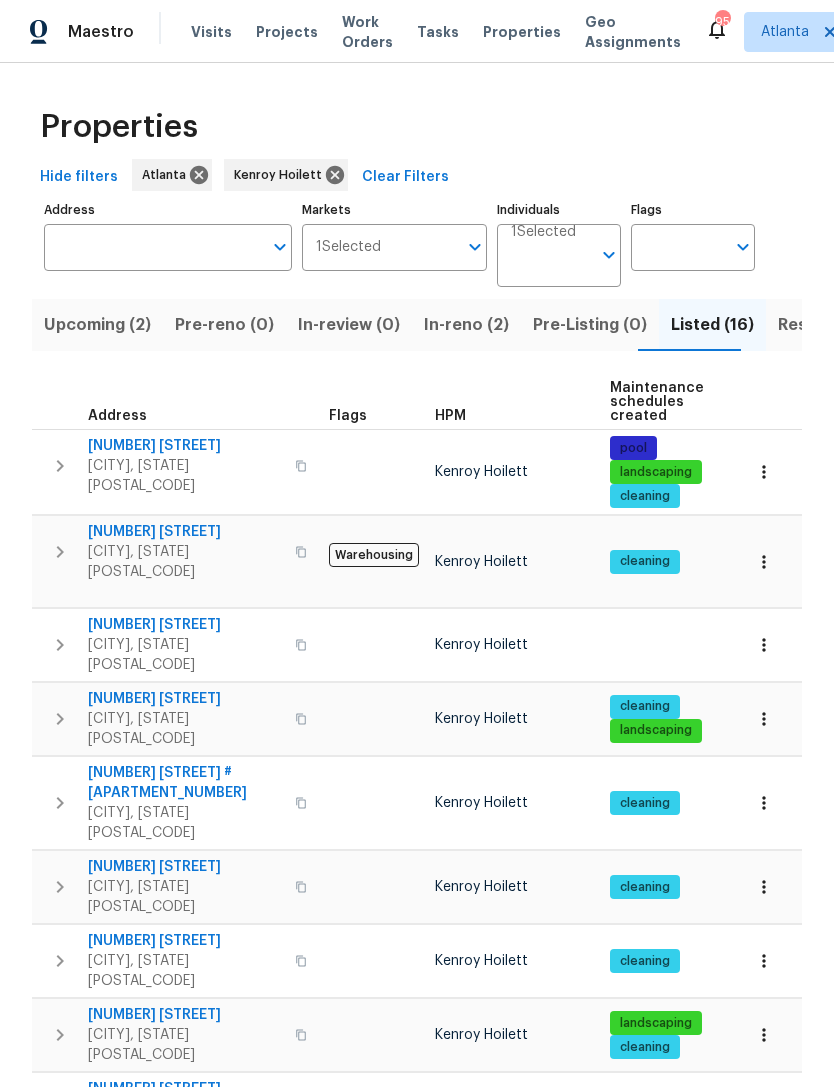 scroll, scrollTop: 0, scrollLeft: 0, axis: both 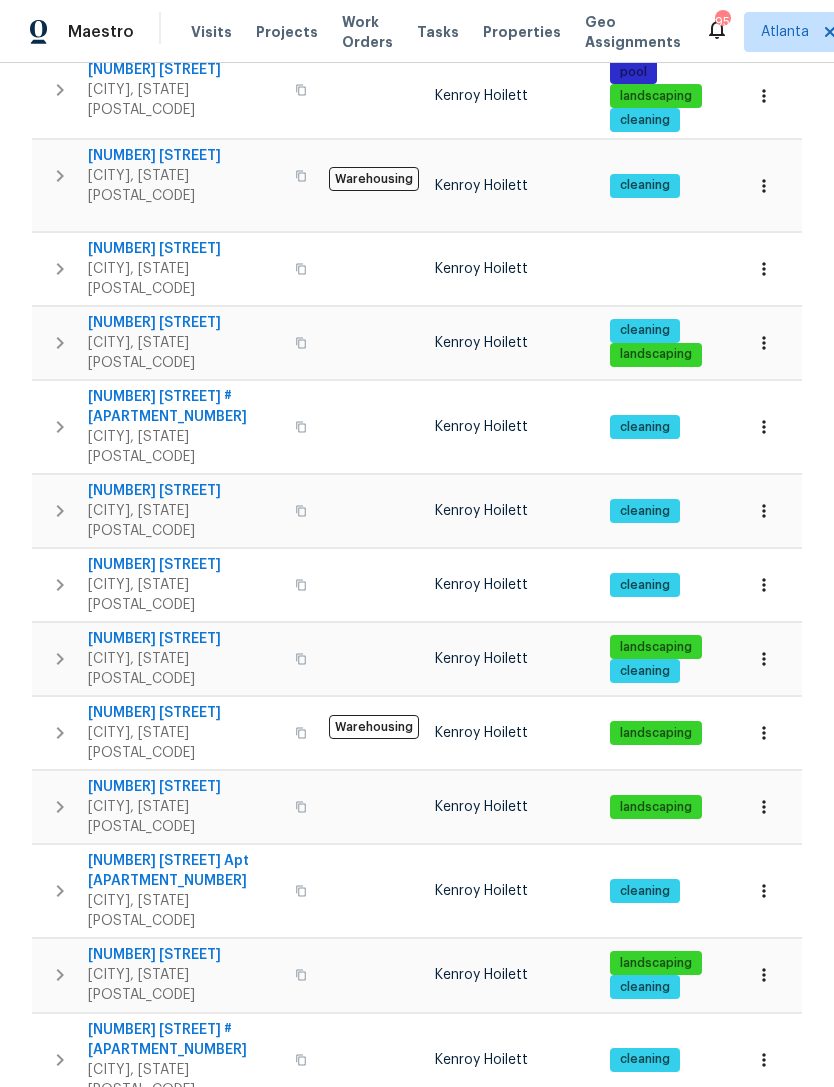 click on "[NUMBER] [STREET] NW" at bounding box center (185, 955) 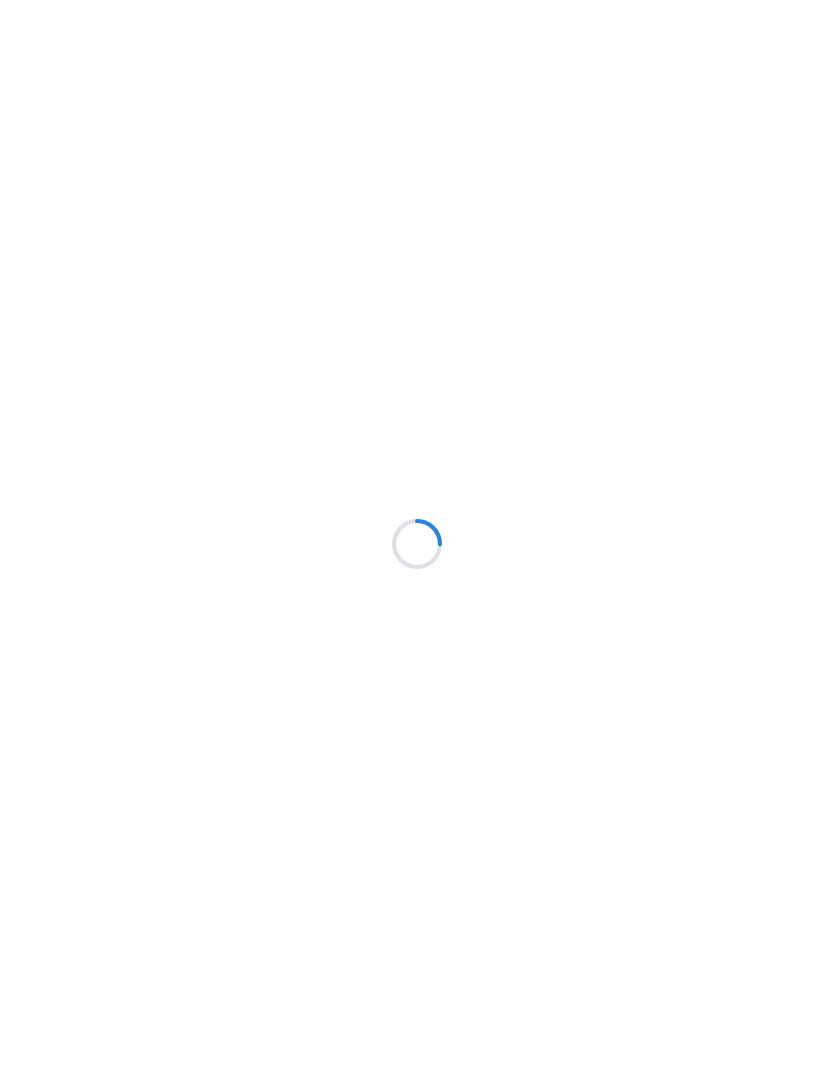 scroll, scrollTop: 0, scrollLeft: 0, axis: both 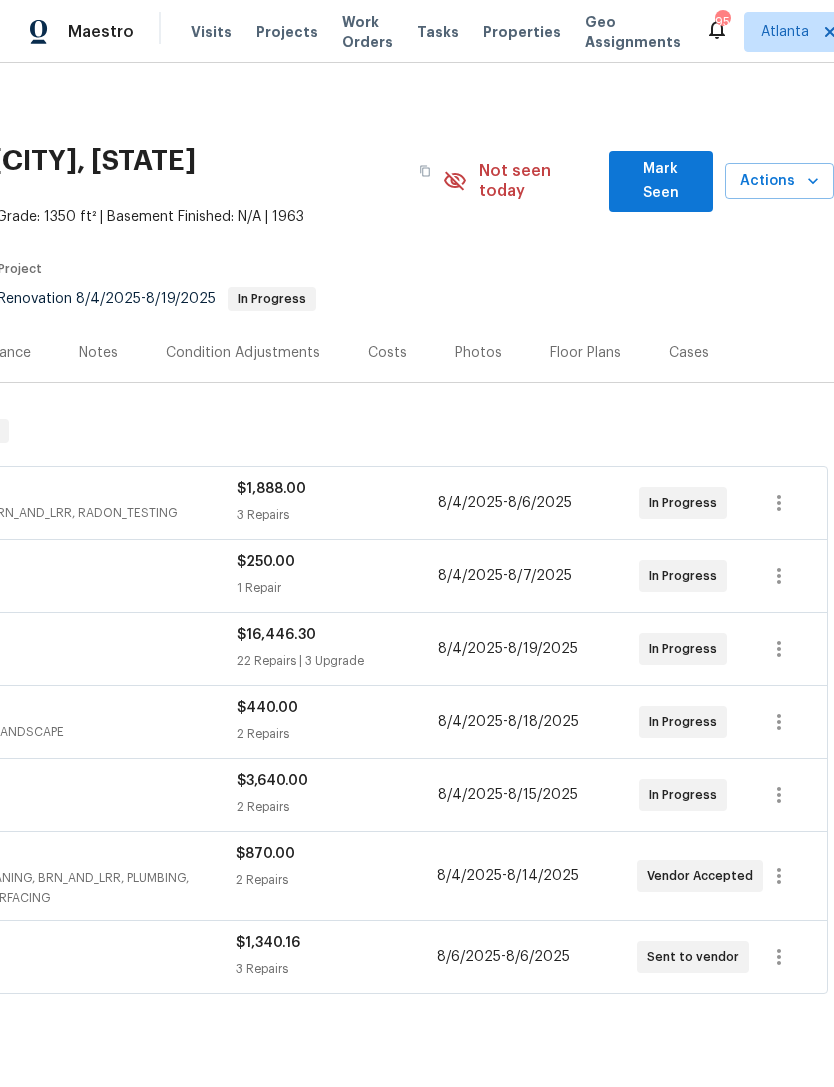 click on "Mark Seen" at bounding box center (661, 181) 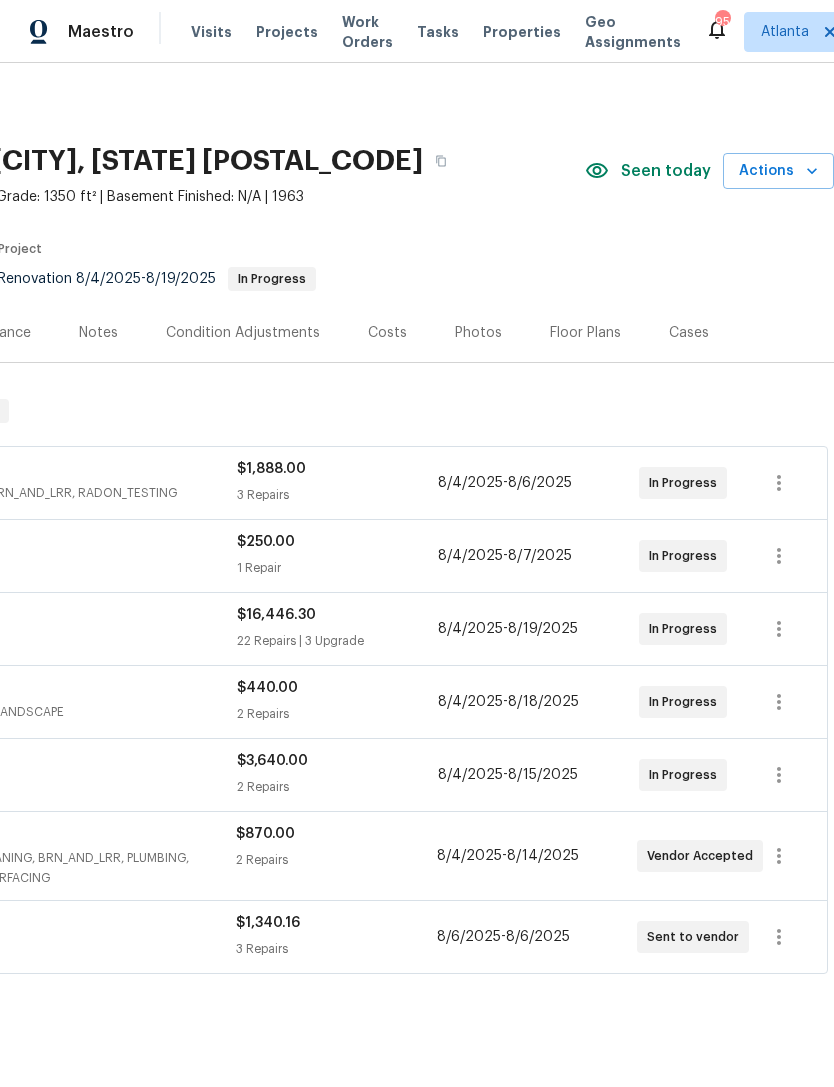 scroll, scrollTop: 0, scrollLeft: 296, axis: horizontal 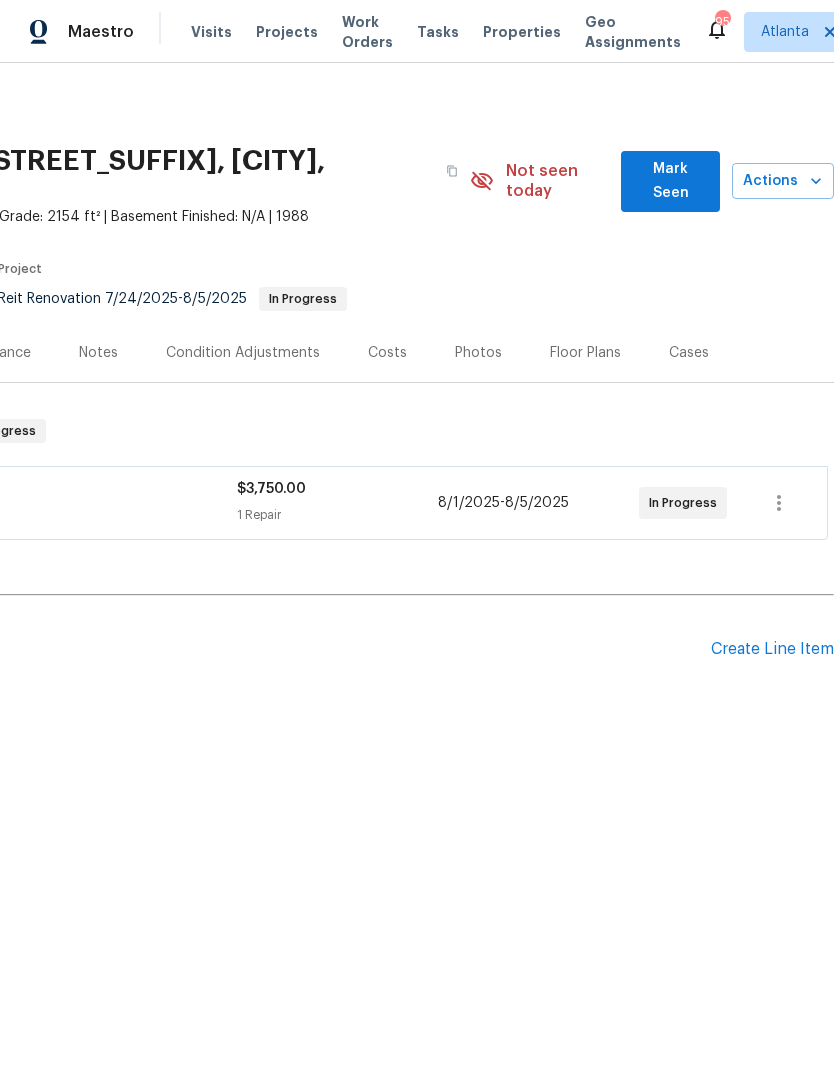 click on "Mark Seen" at bounding box center (670, 181) 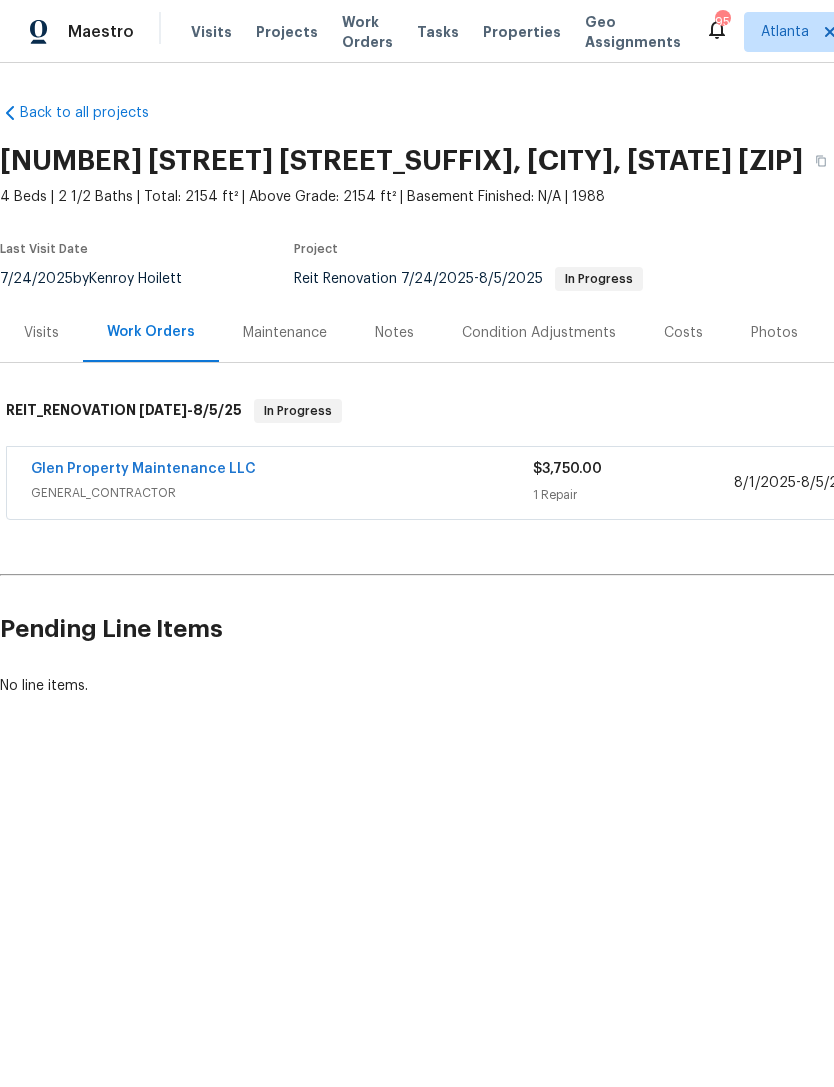 scroll, scrollTop: 0, scrollLeft: 0, axis: both 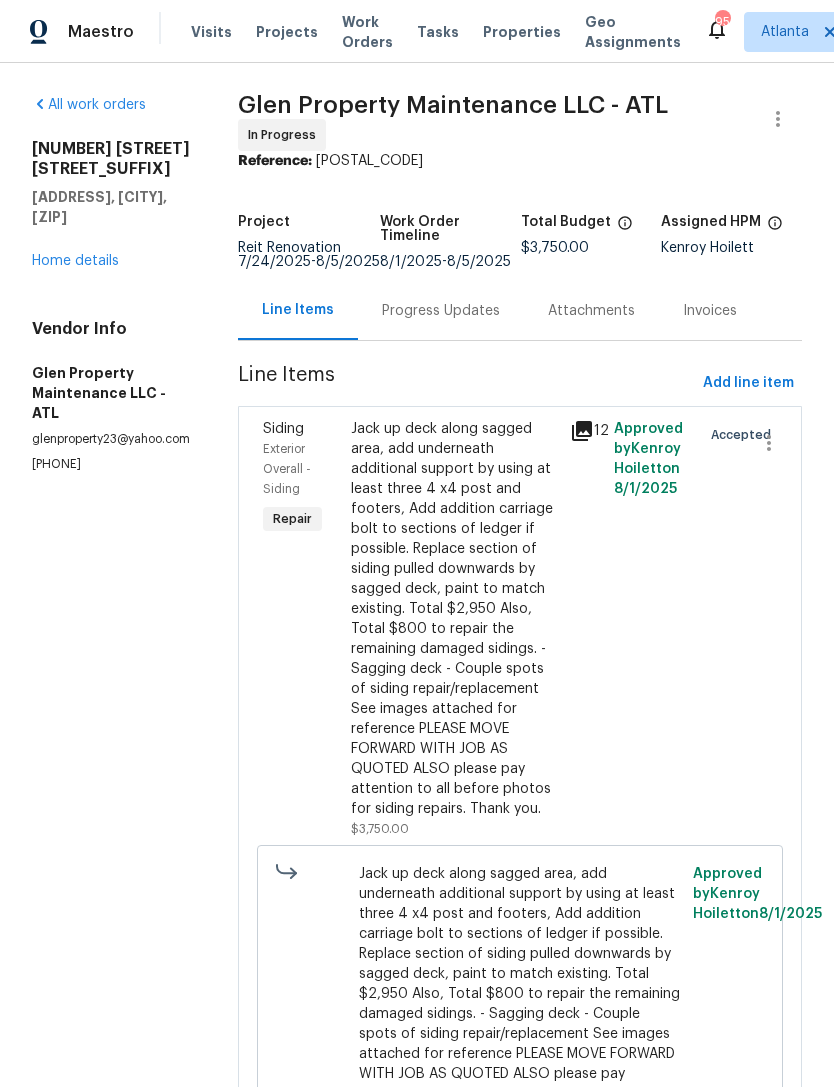click on "Home details" at bounding box center [75, 261] 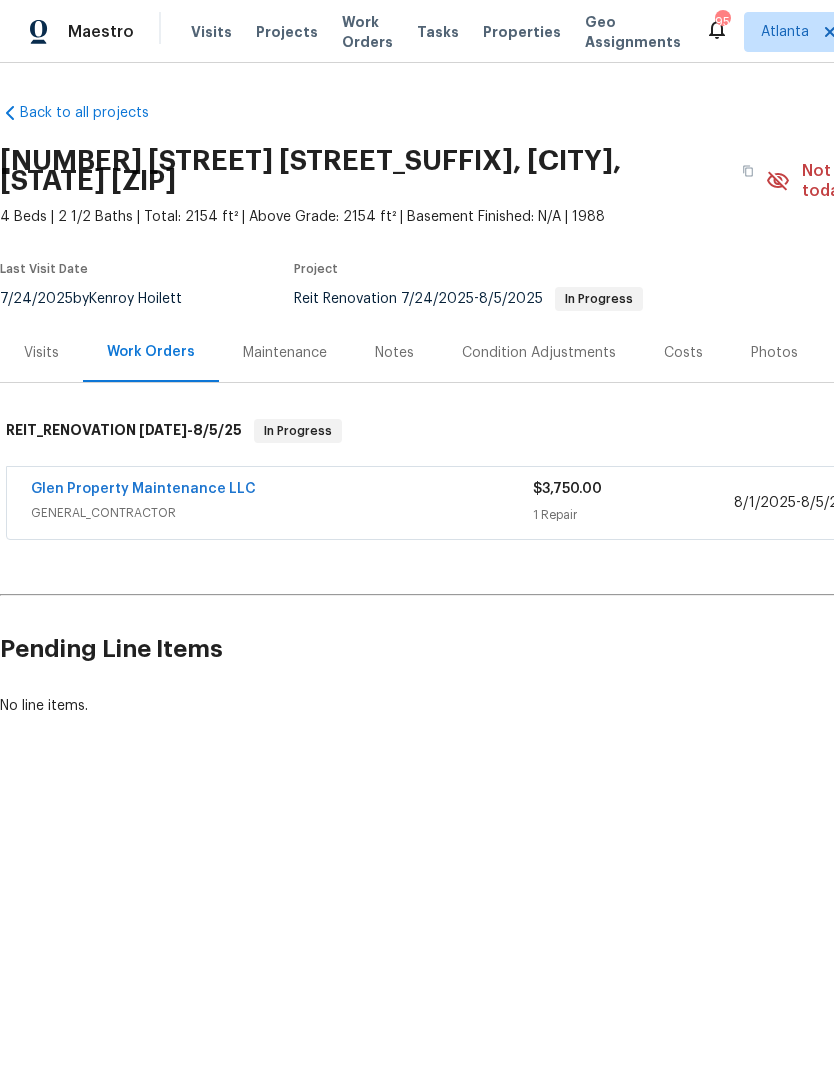 click on "Notes" at bounding box center (394, 353) 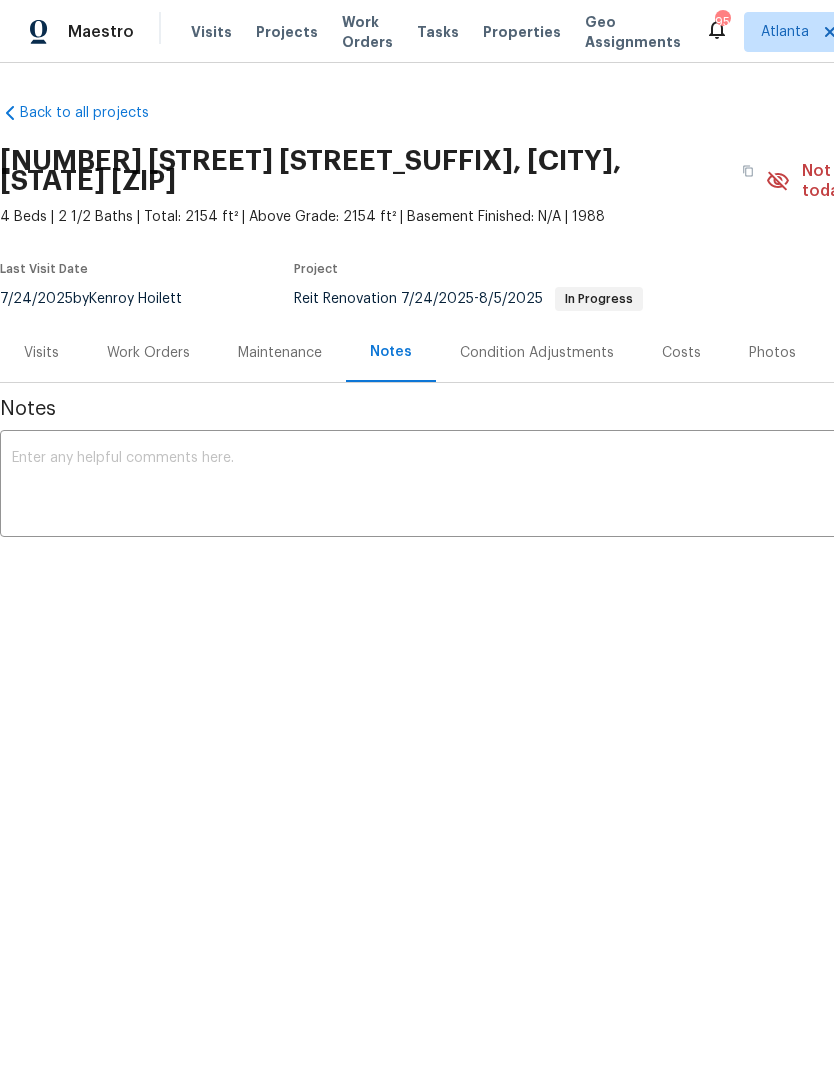 click on "Visits" at bounding box center (41, 353) 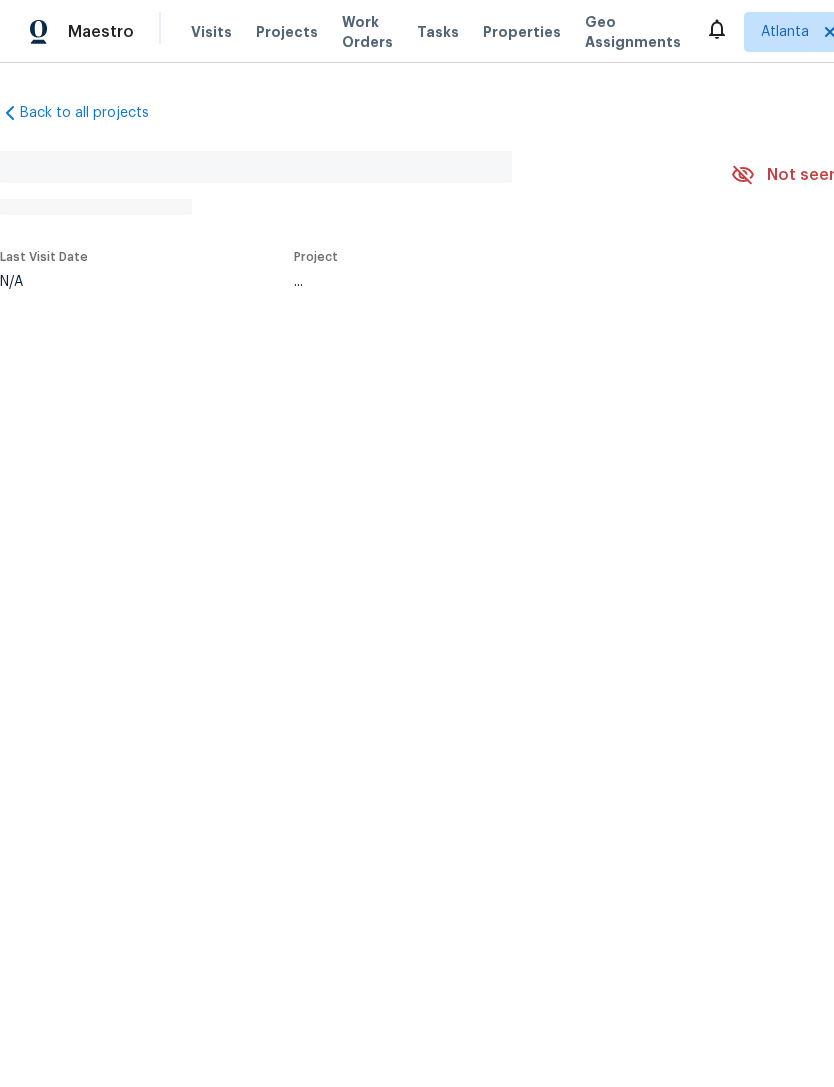 scroll, scrollTop: 0, scrollLeft: 0, axis: both 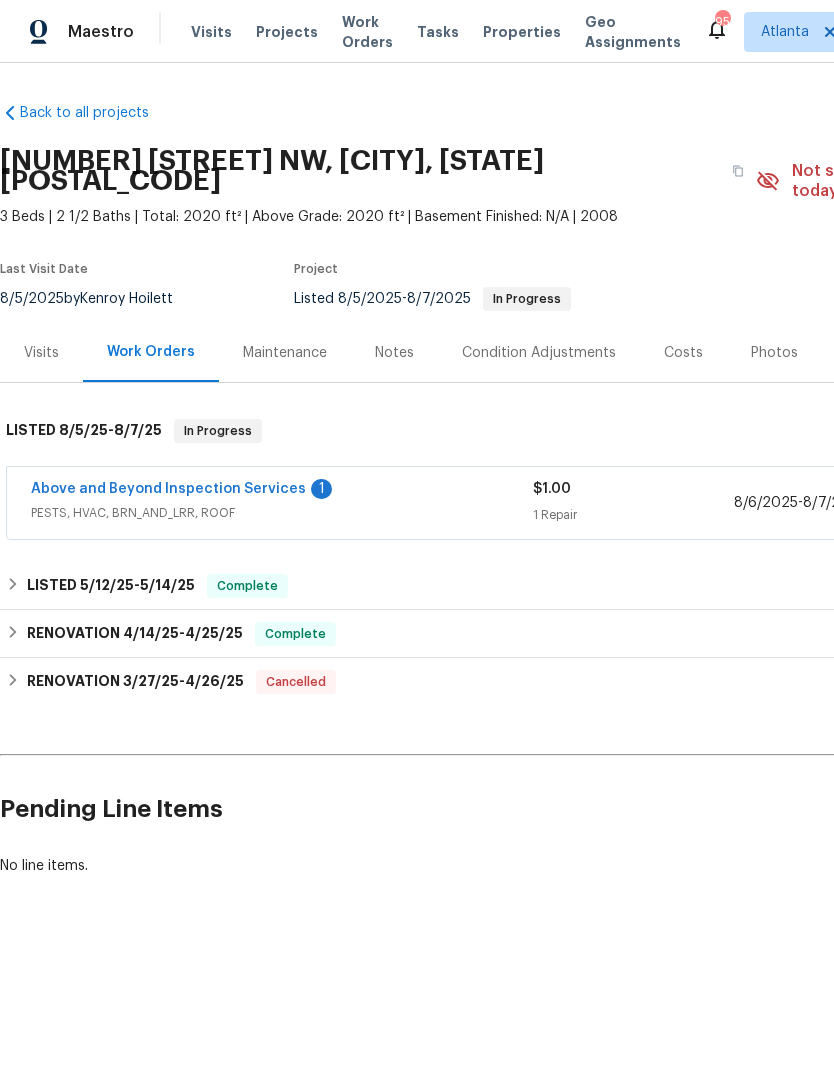 click on "Above and Beyond Inspection Services" at bounding box center (168, 489) 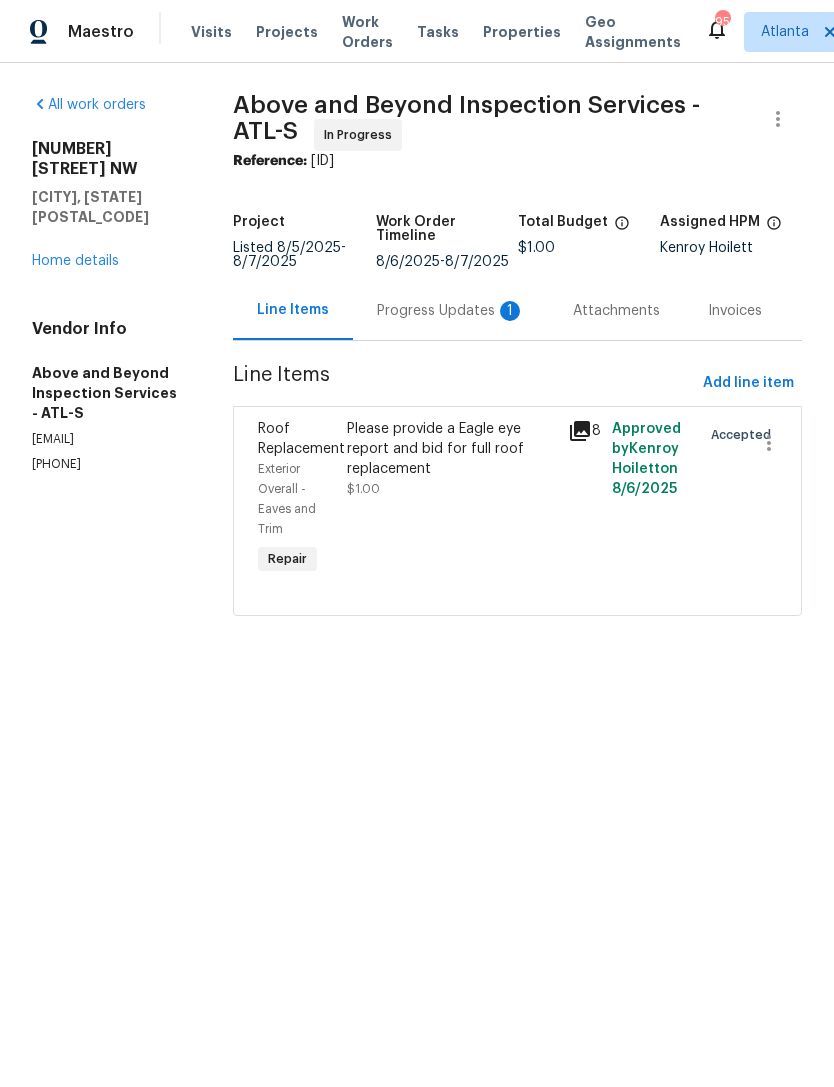 click on "Progress Updates 1" at bounding box center [451, 311] 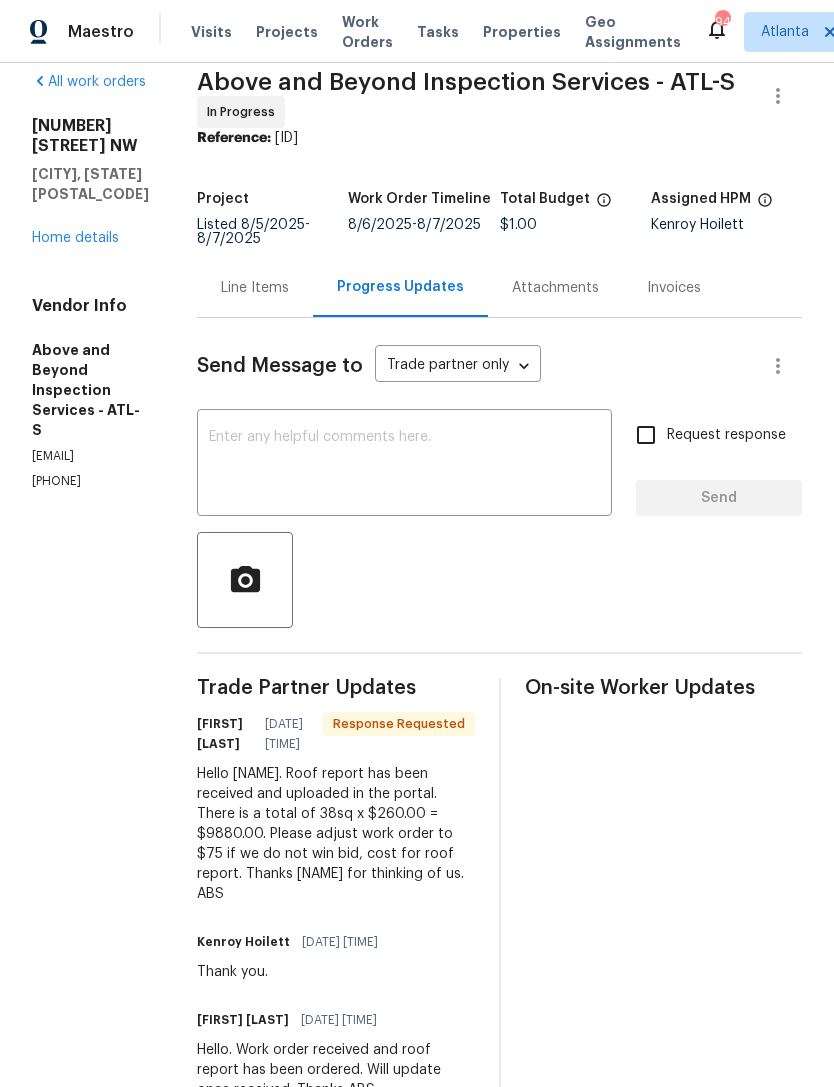 scroll, scrollTop: 22, scrollLeft: 0, axis: vertical 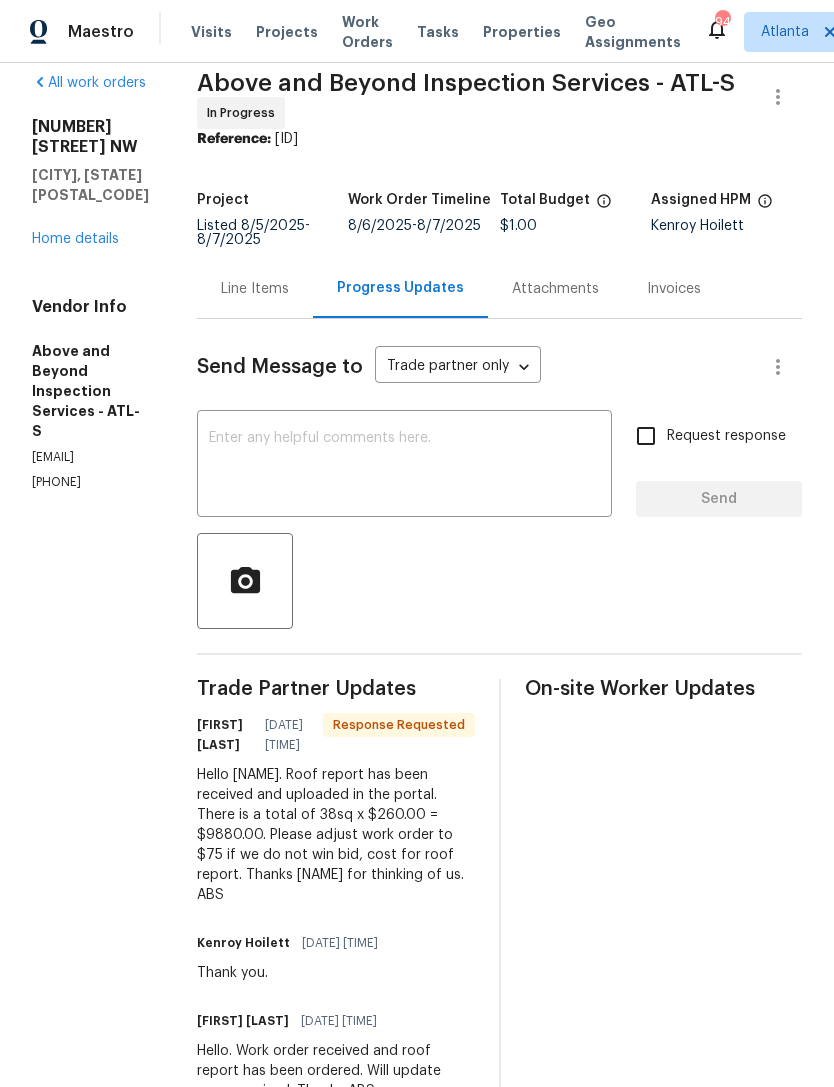 click at bounding box center (404, 466) 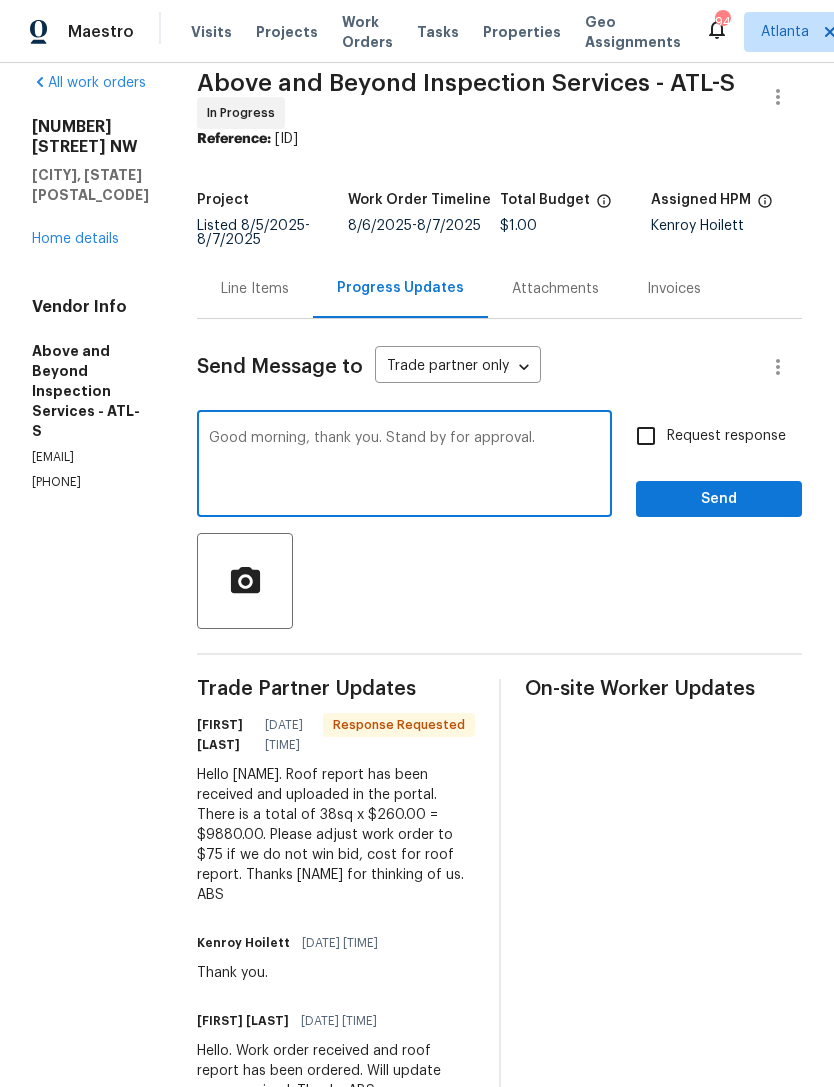 type on "Good morning, thank you. Stand by for approval." 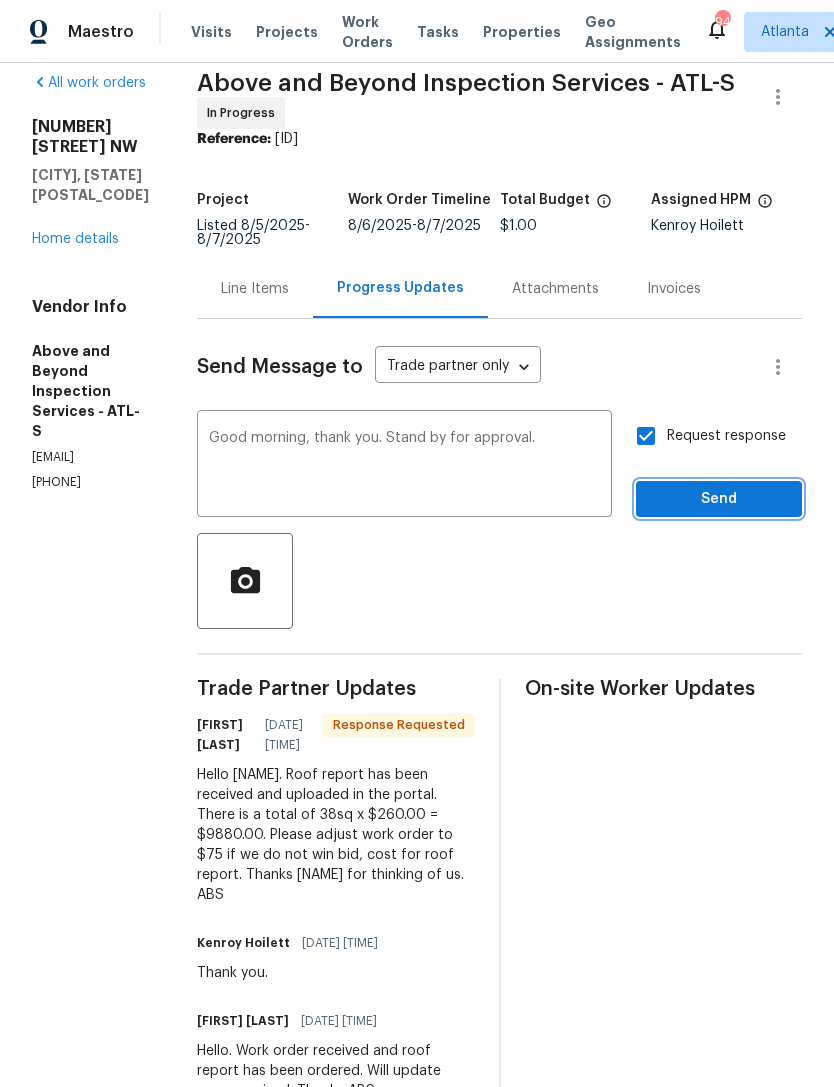 click on "Send" at bounding box center (719, 499) 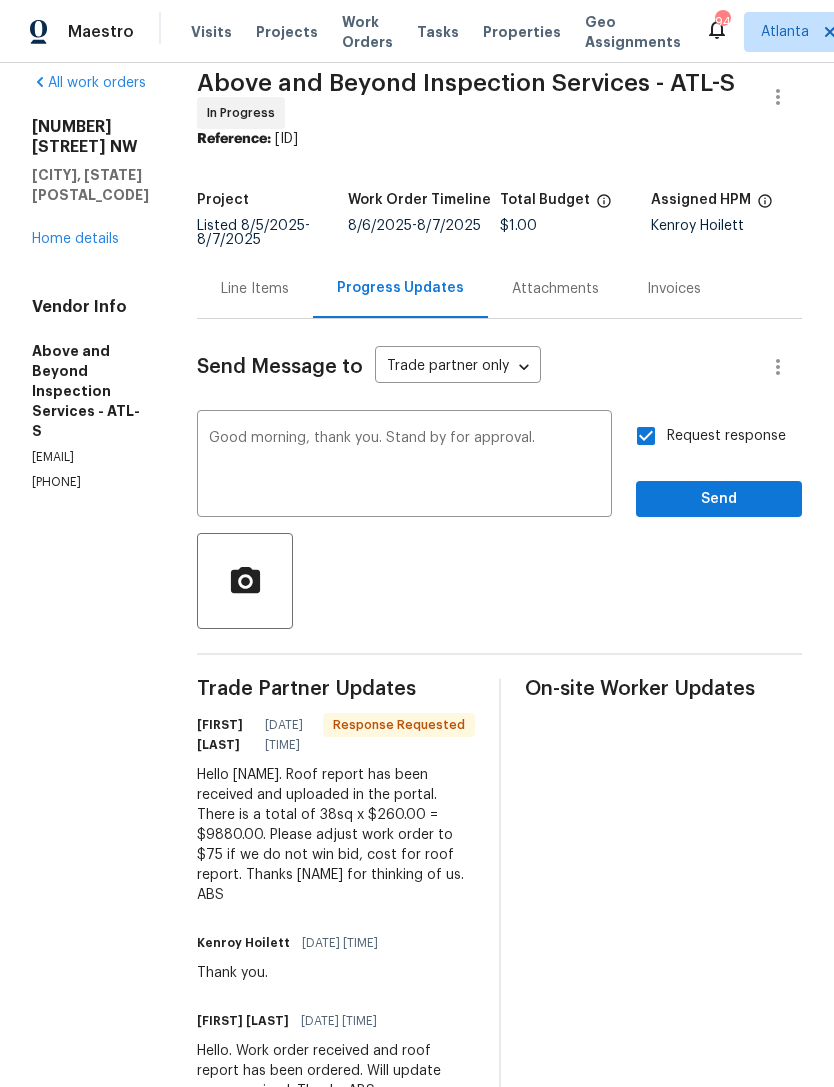 scroll, scrollTop: 0, scrollLeft: 0, axis: both 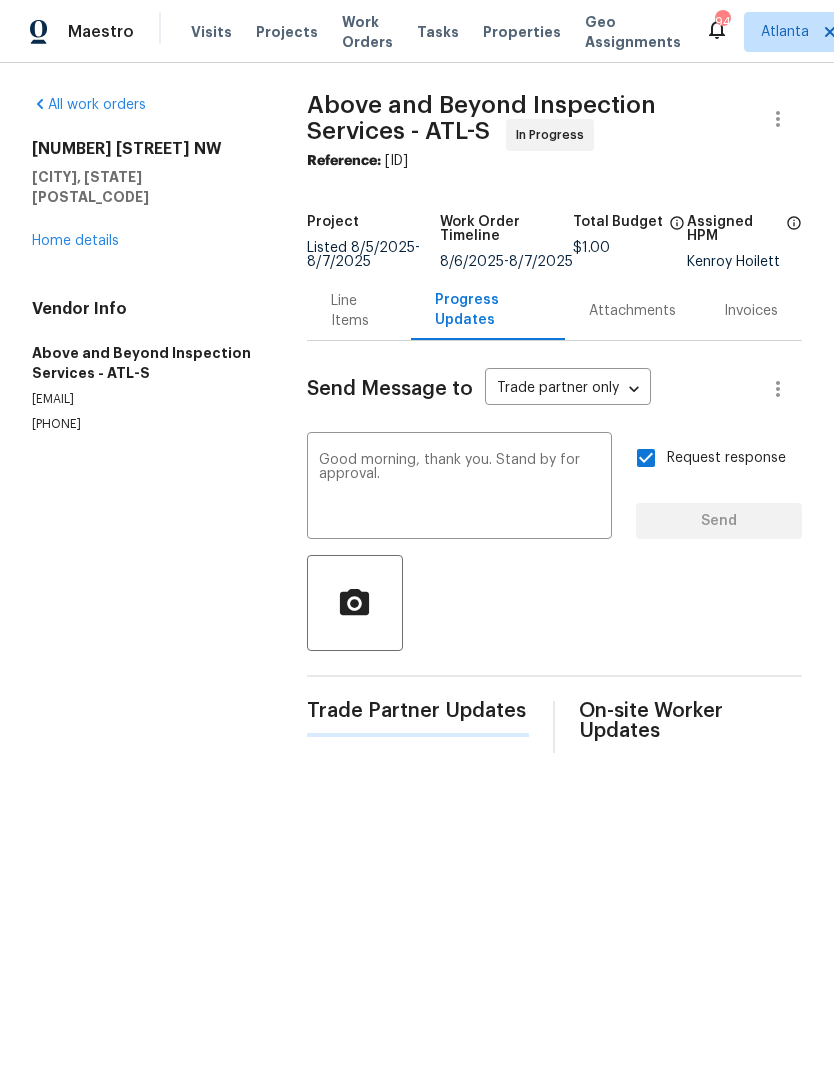 type 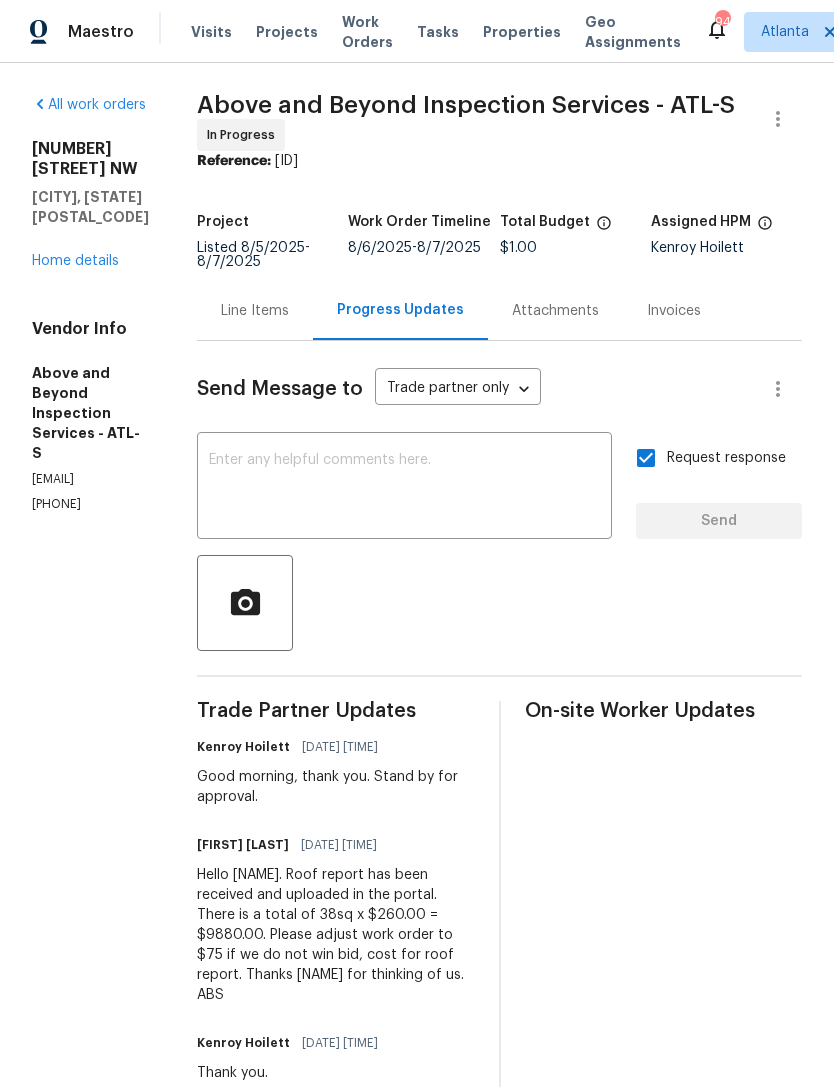 click on "Home details" at bounding box center [75, 261] 